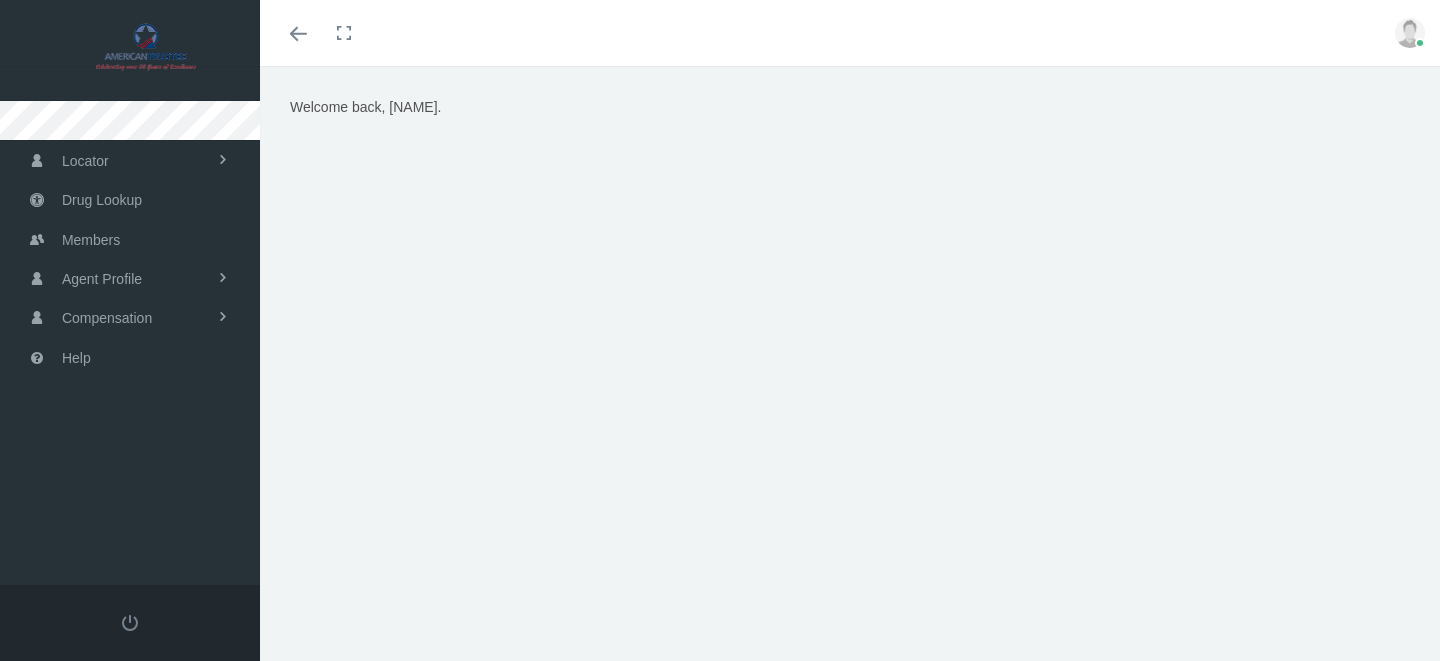 scroll, scrollTop: 0, scrollLeft: 0, axis: both 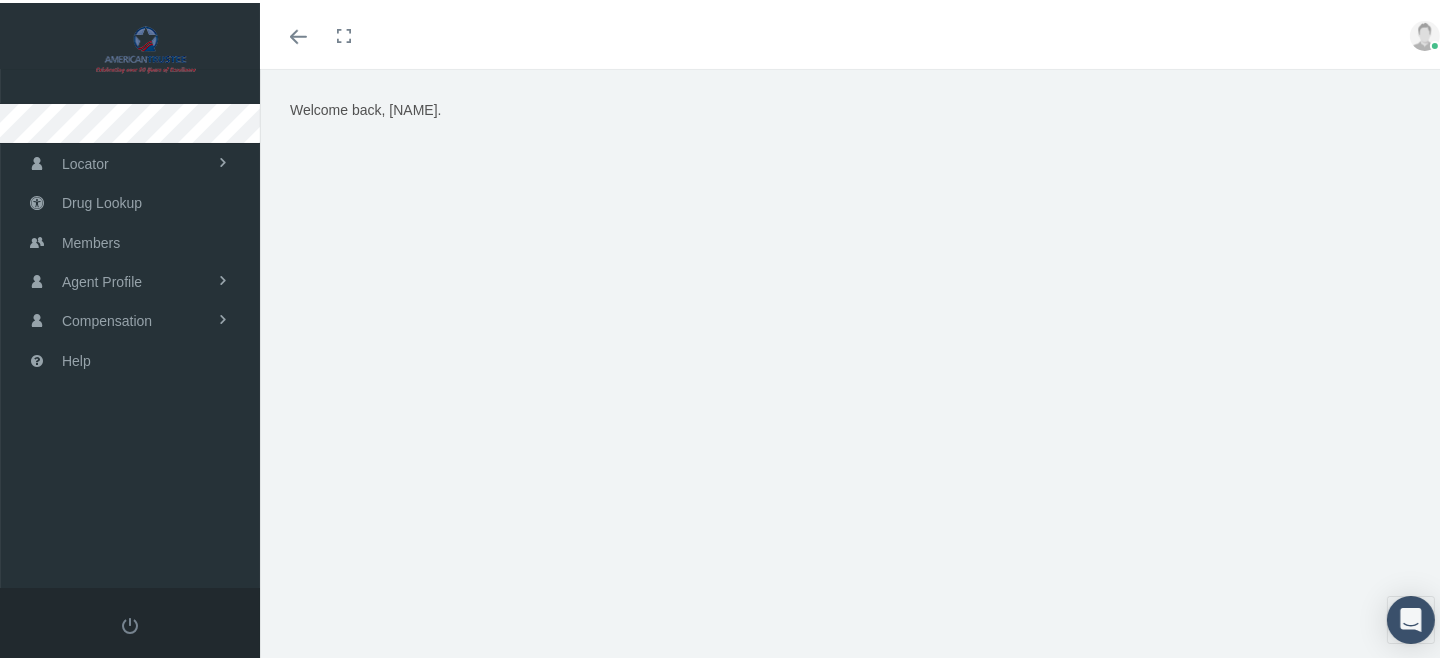 drag, startPoint x: 905, startPoint y: 4, endPoint x: 550, endPoint y: 60, distance: 359.38977 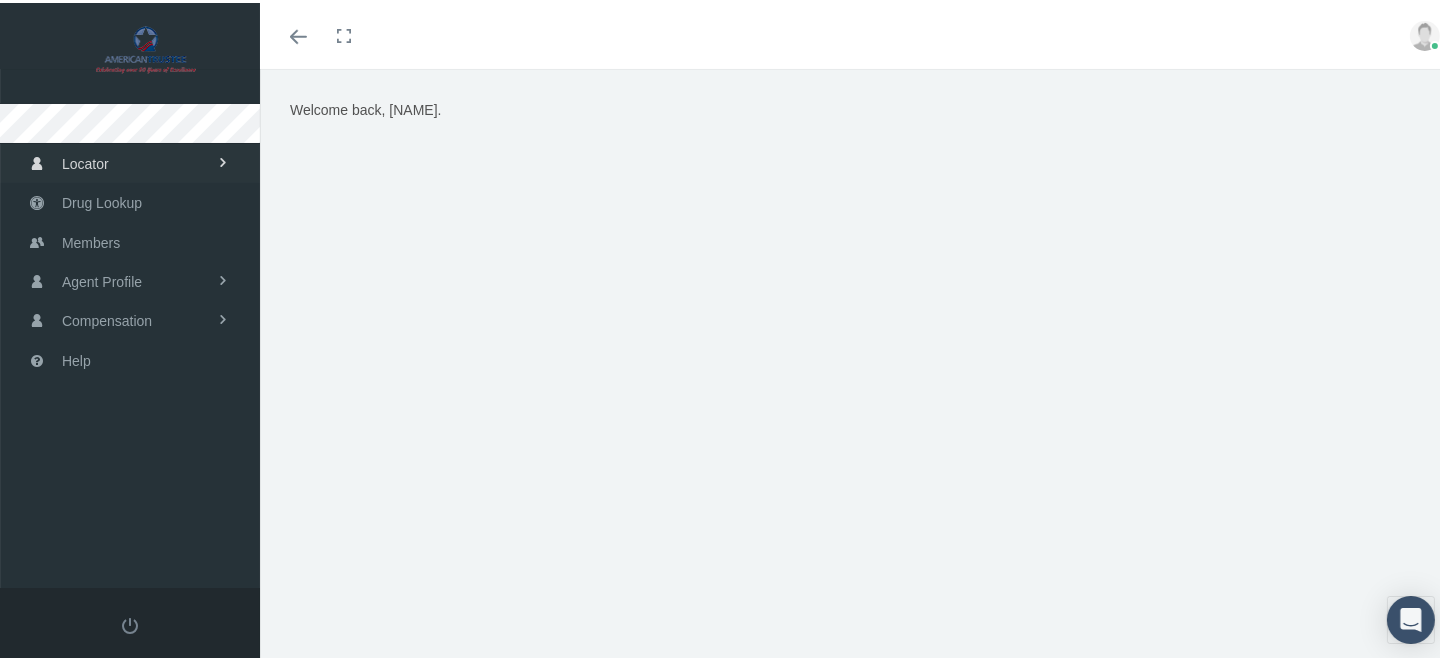 click on "Locator" at bounding box center (85, 161) 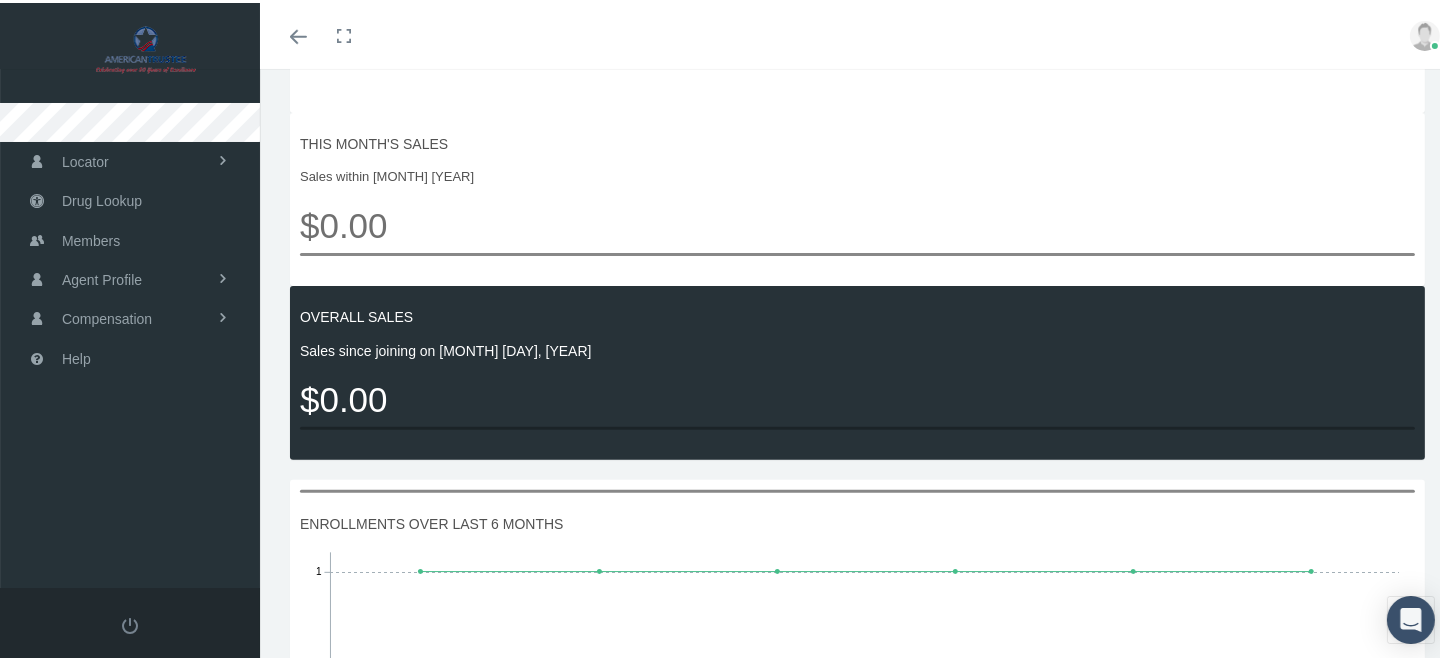 scroll, scrollTop: 999, scrollLeft: 0, axis: vertical 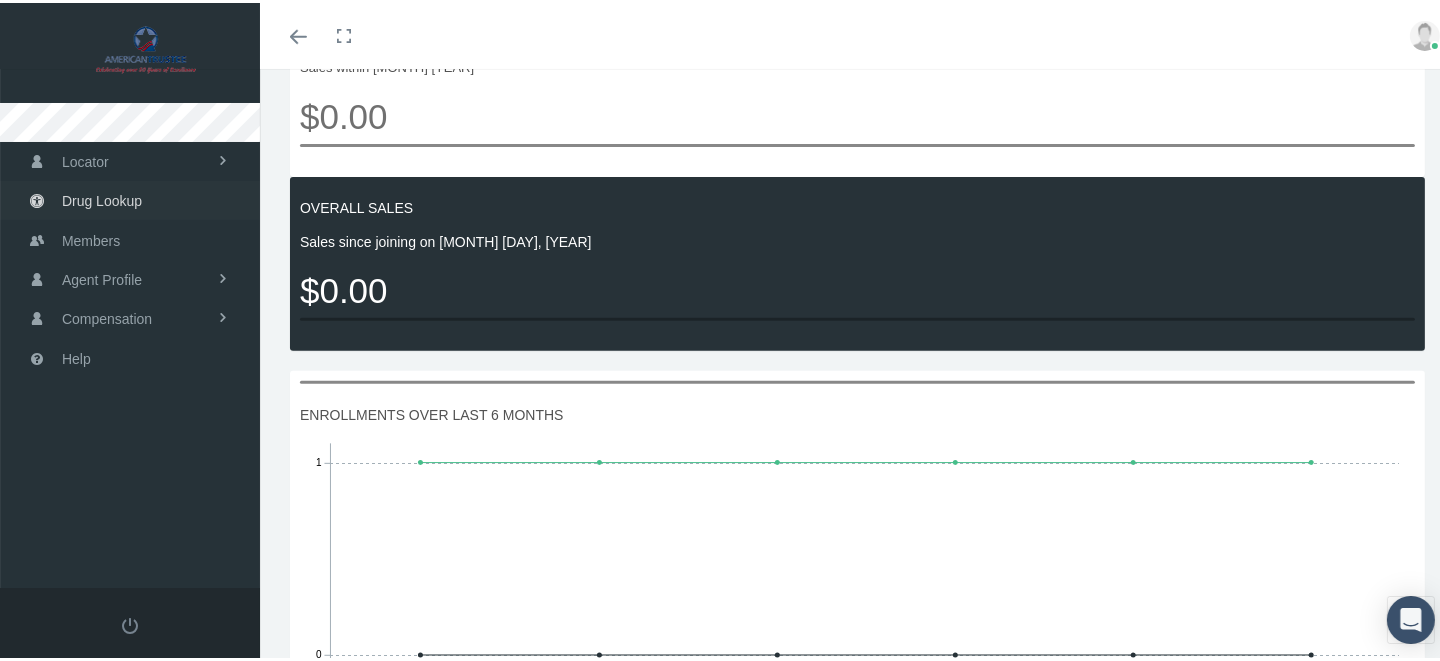 click on "Drug Lookup" at bounding box center [102, 198] 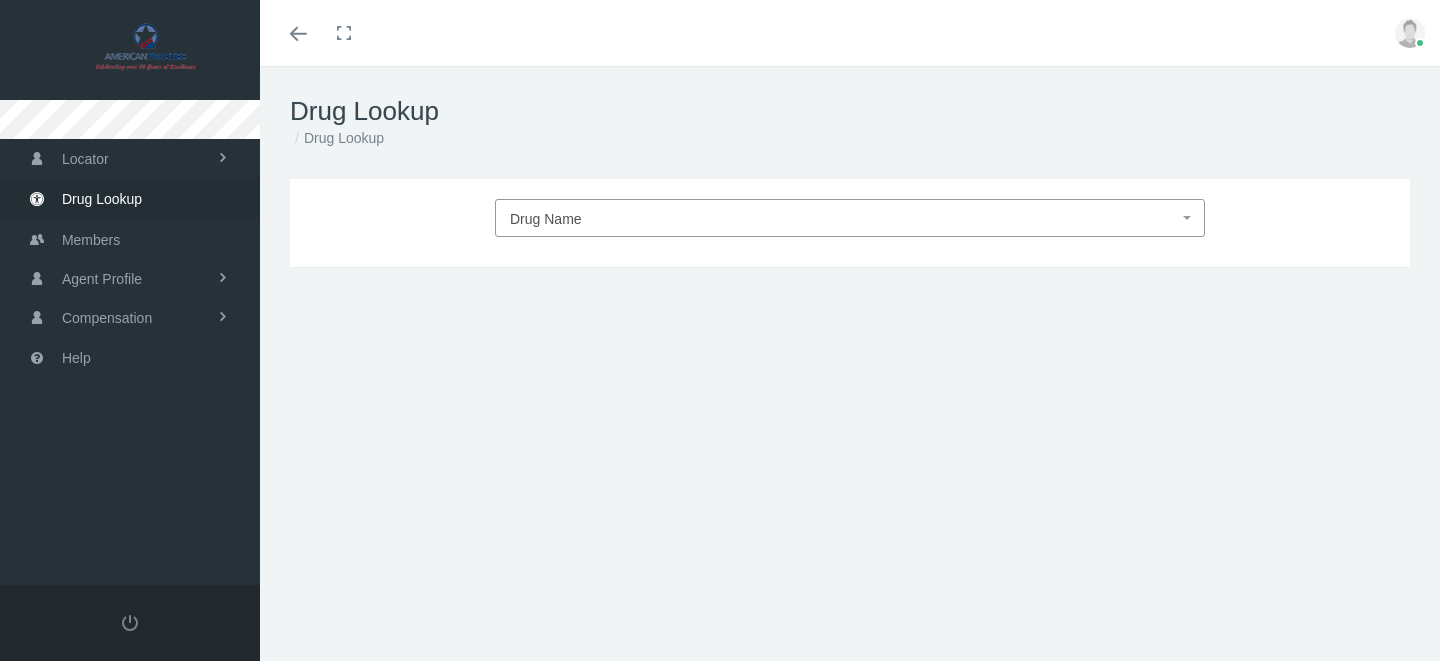 scroll, scrollTop: 0, scrollLeft: 0, axis: both 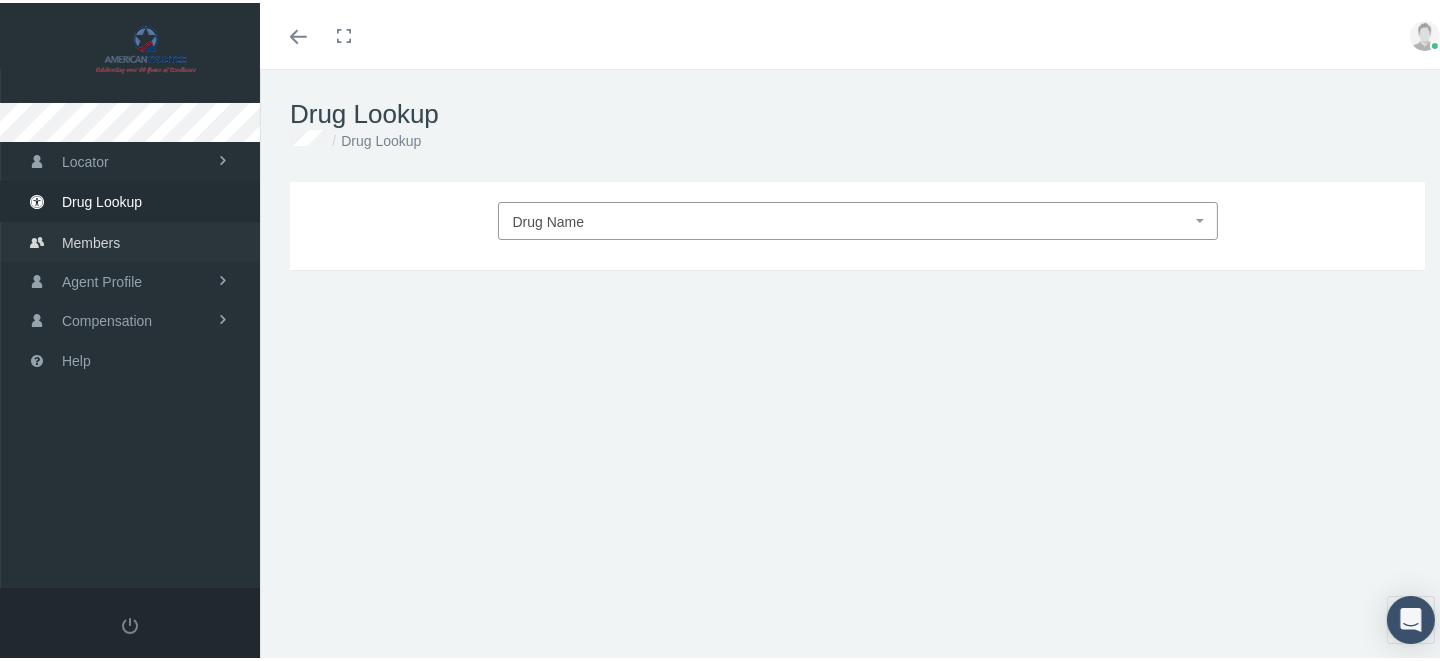 click on "Members" at bounding box center (91, 240) 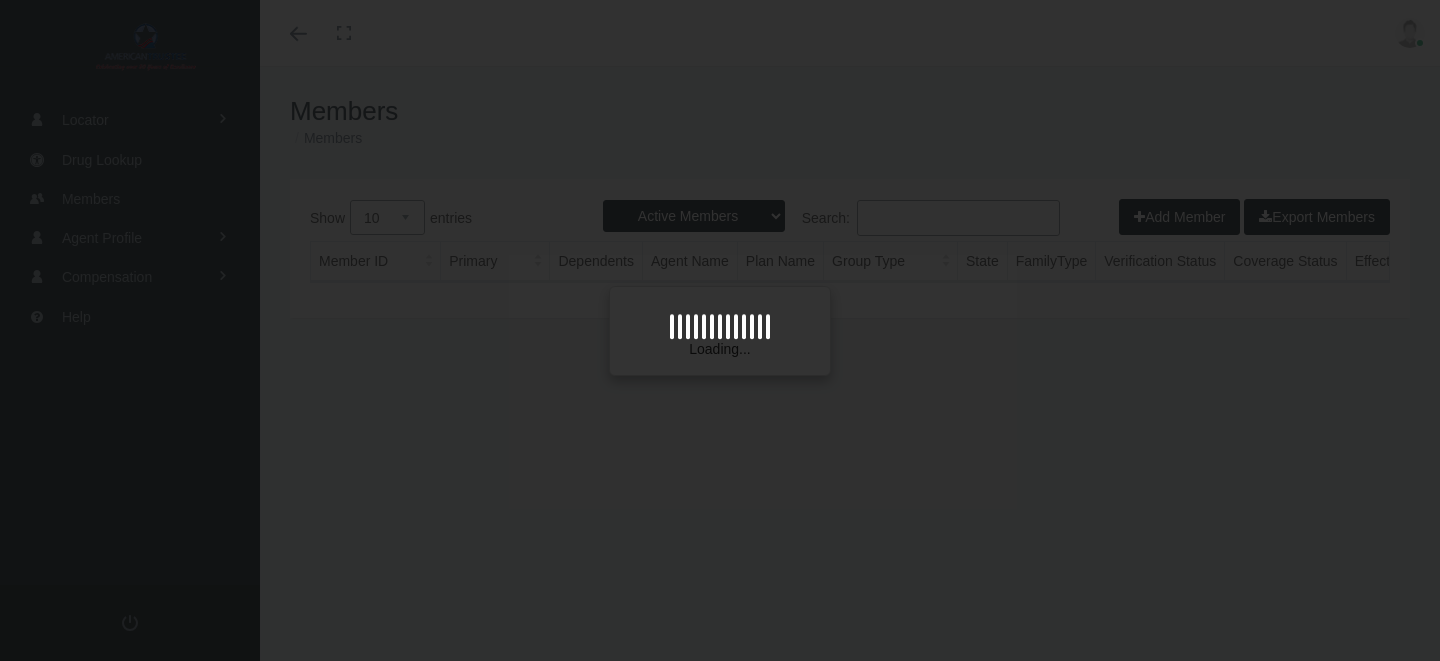 scroll, scrollTop: 0, scrollLeft: 0, axis: both 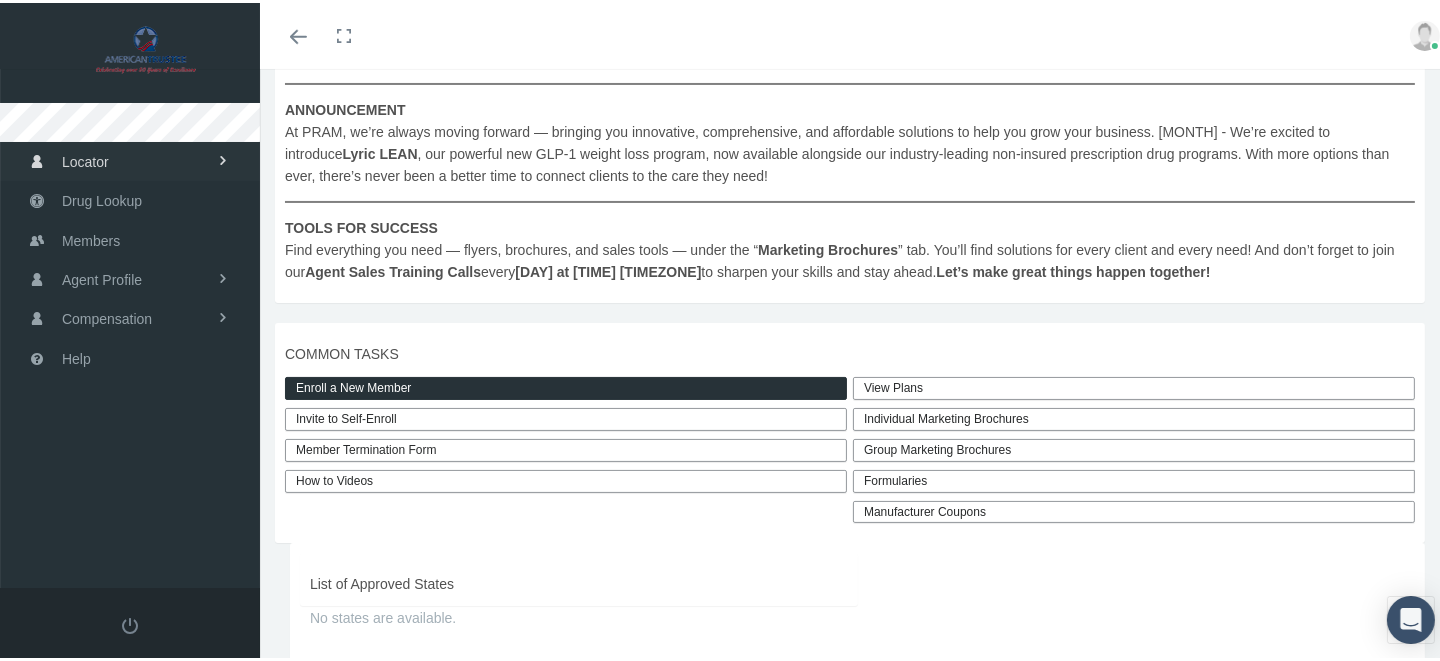 click on "Locator" at bounding box center [85, 159] 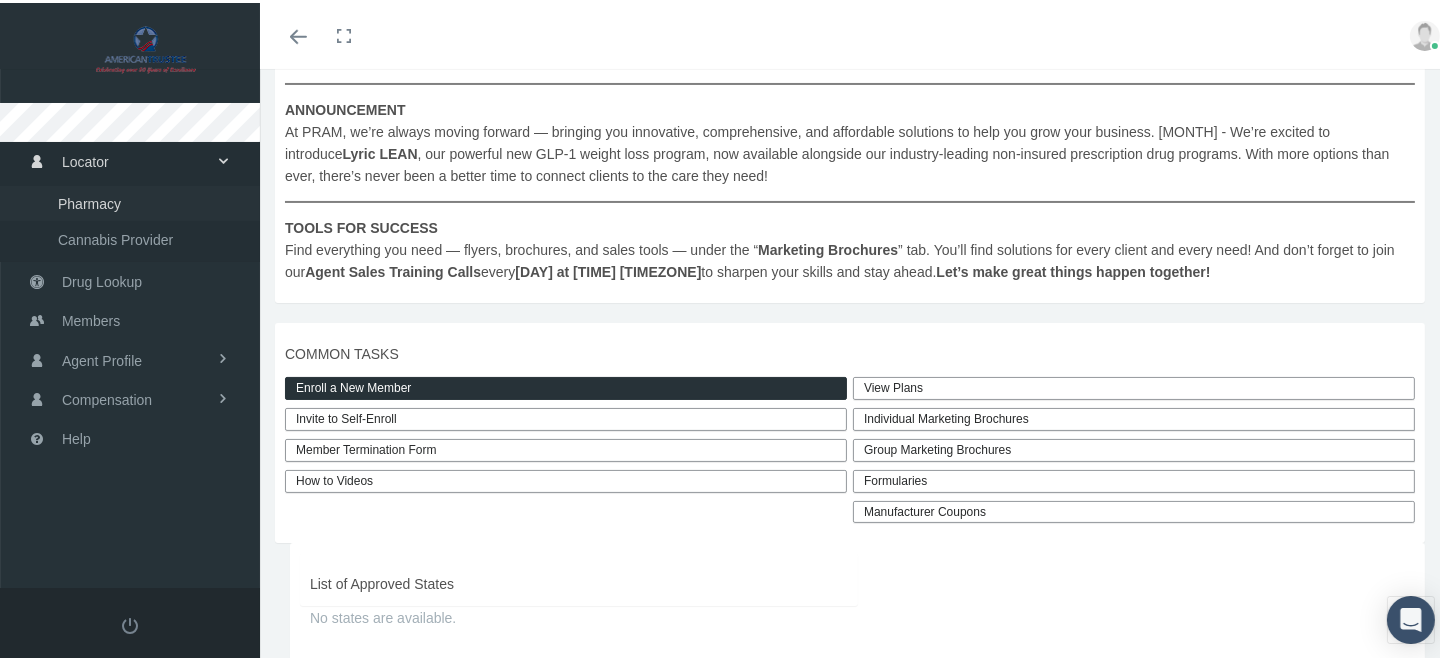 click on "Pharmacy" at bounding box center [89, 201] 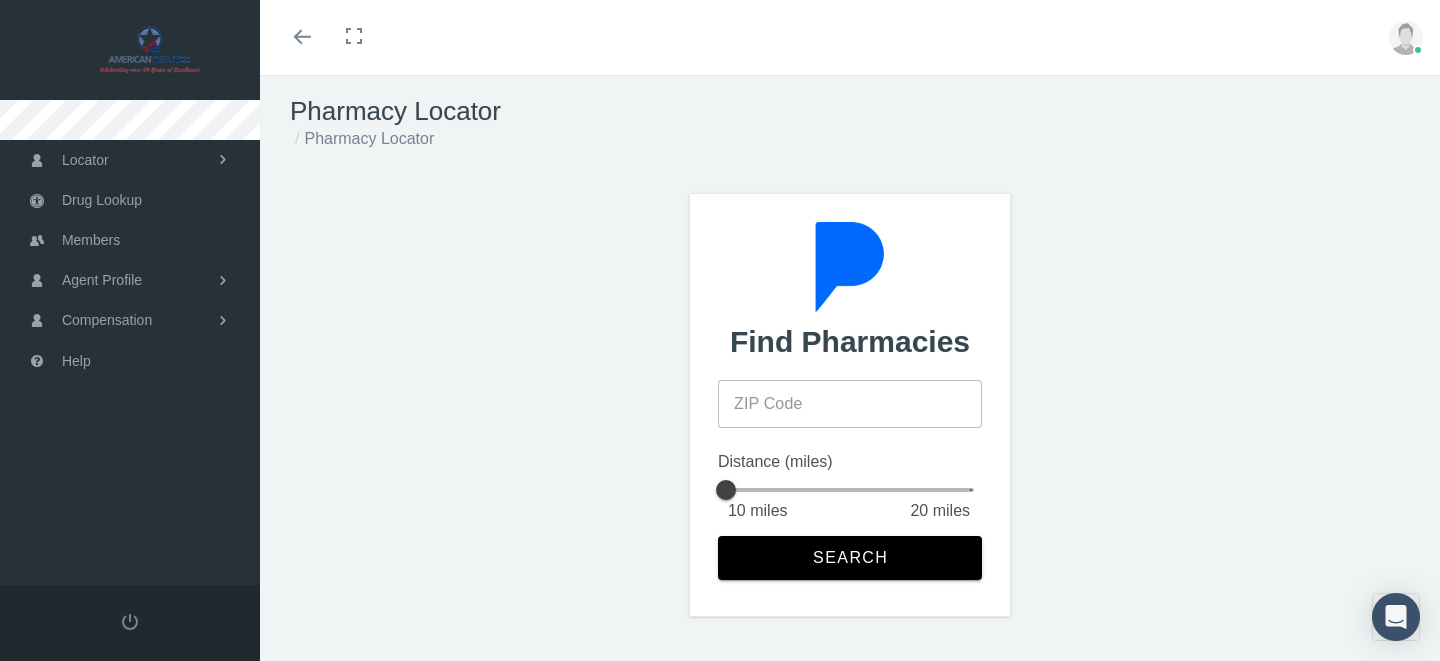 scroll, scrollTop: 0, scrollLeft: 0, axis: both 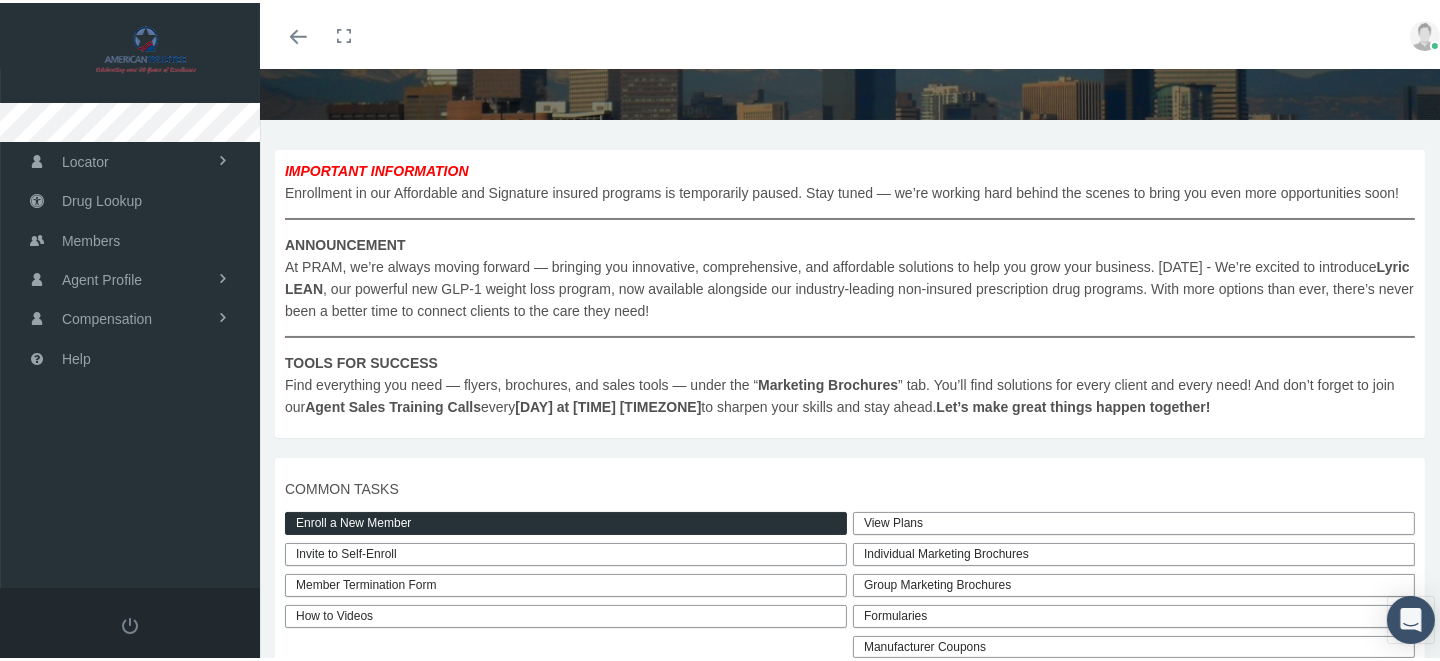 click on "View Plans" at bounding box center [1134, 520] 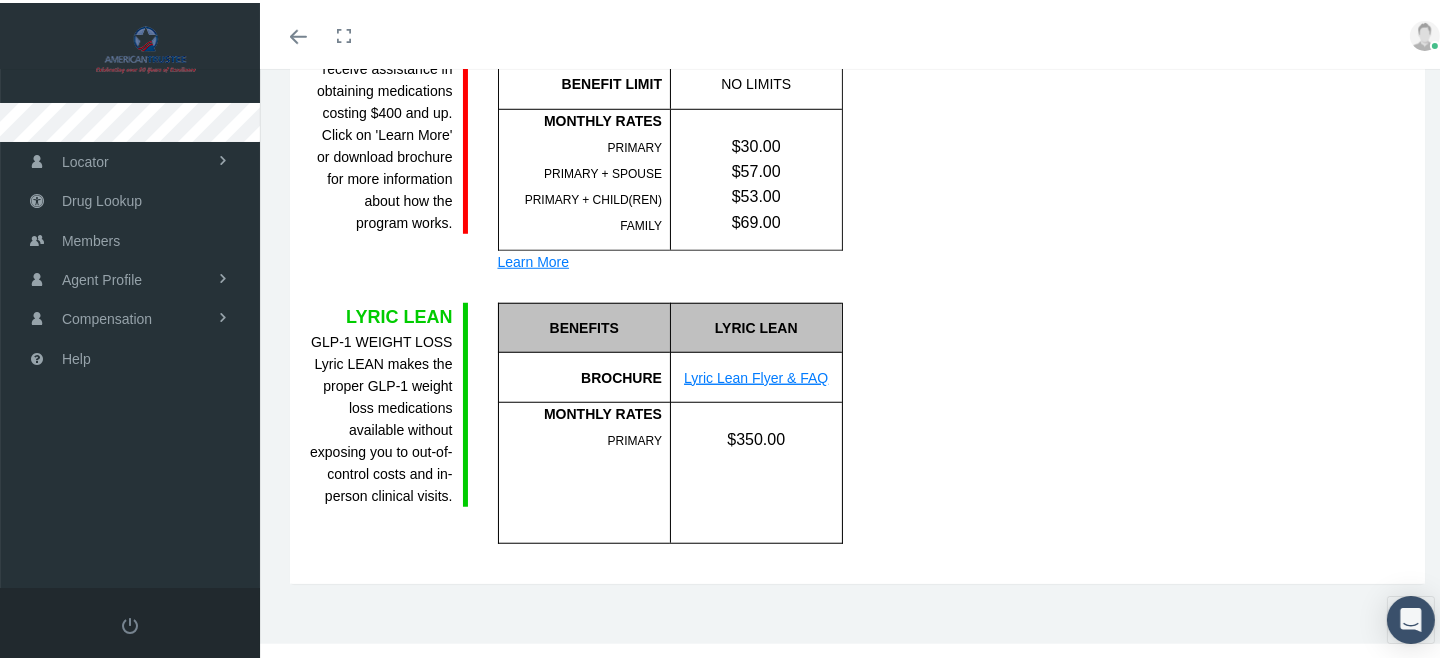scroll, scrollTop: 2033, scrollLeft: 0, axis: vertical 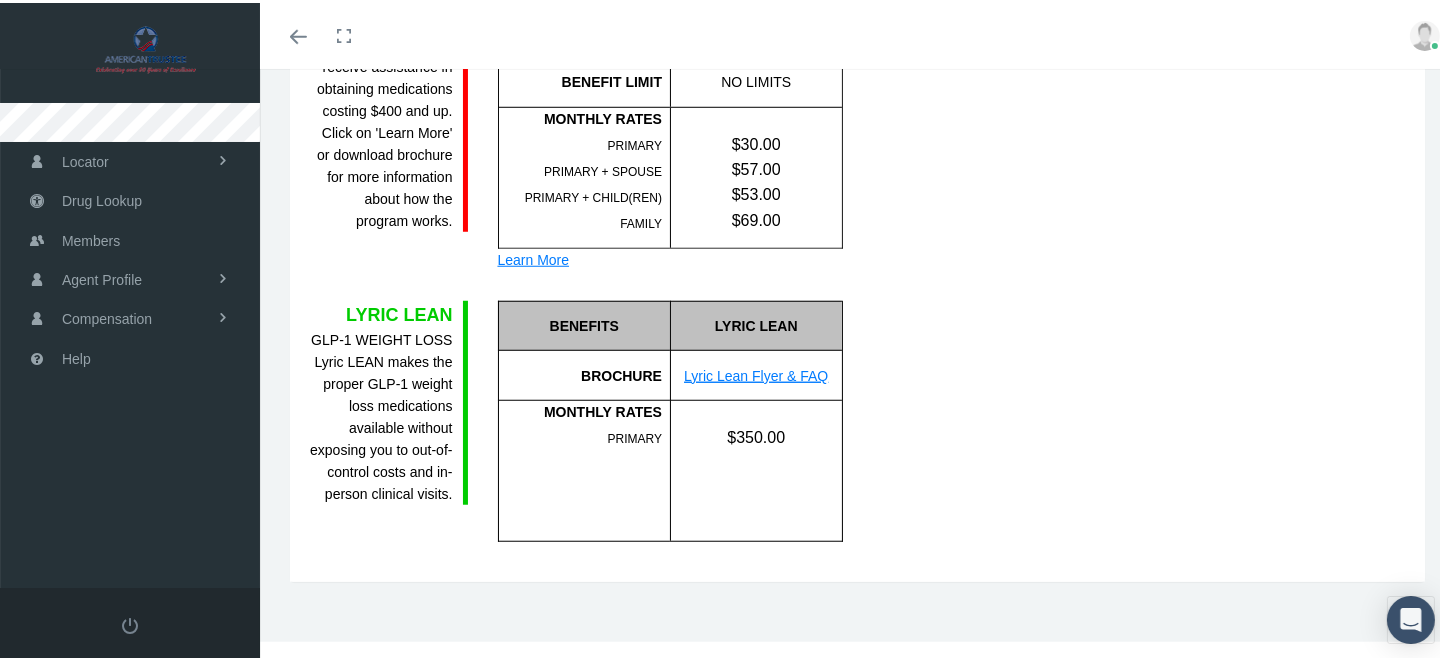 click on "Lyric Lean Flyer & FAQ" at bounding box center [756, 373] 